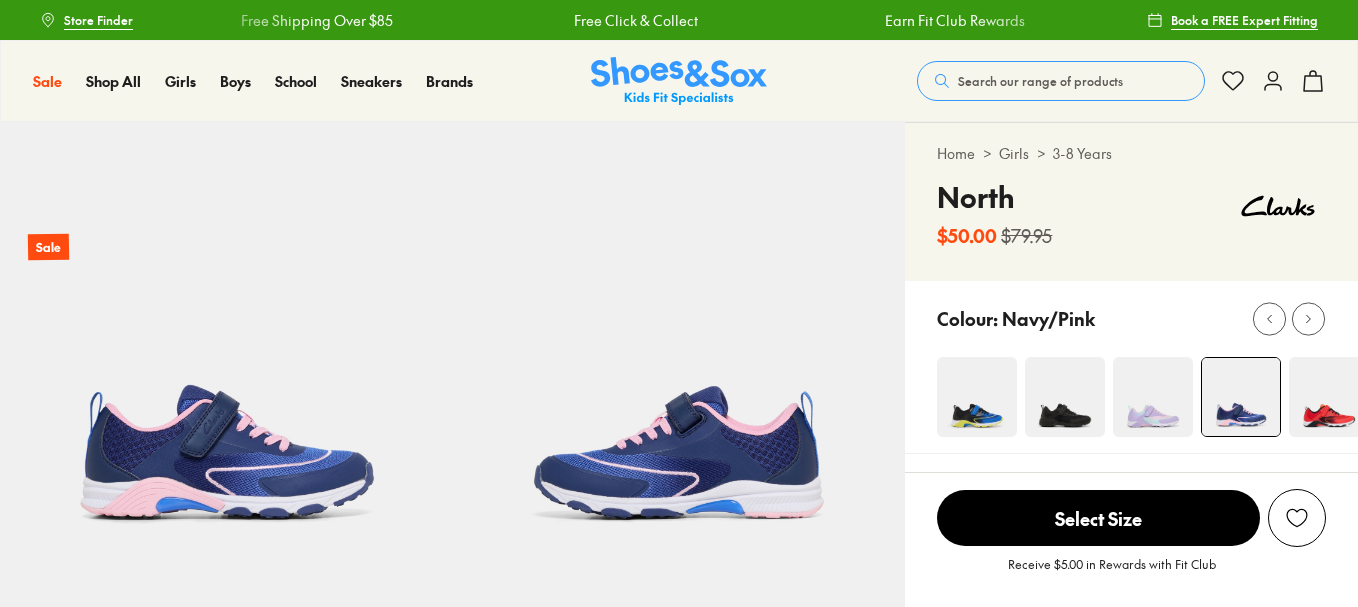 scroll, scrollTop: 300, scrollLeft: 0, axis: vertical 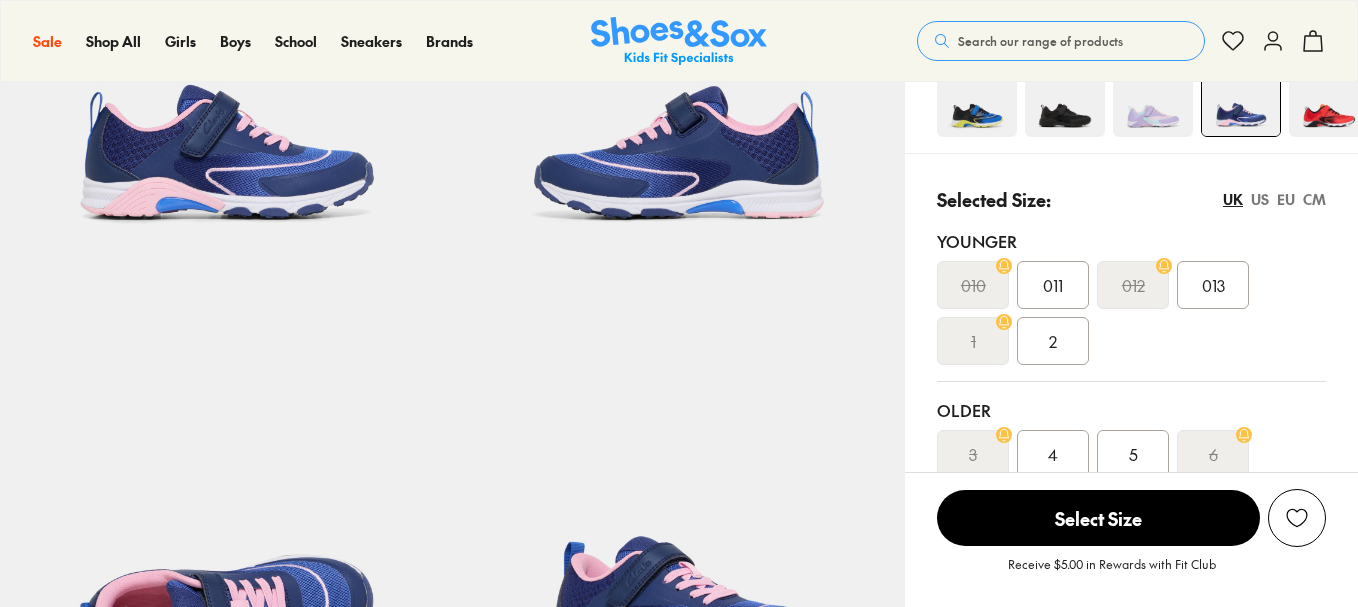 click on "US" at bounding box center (1260, 199) 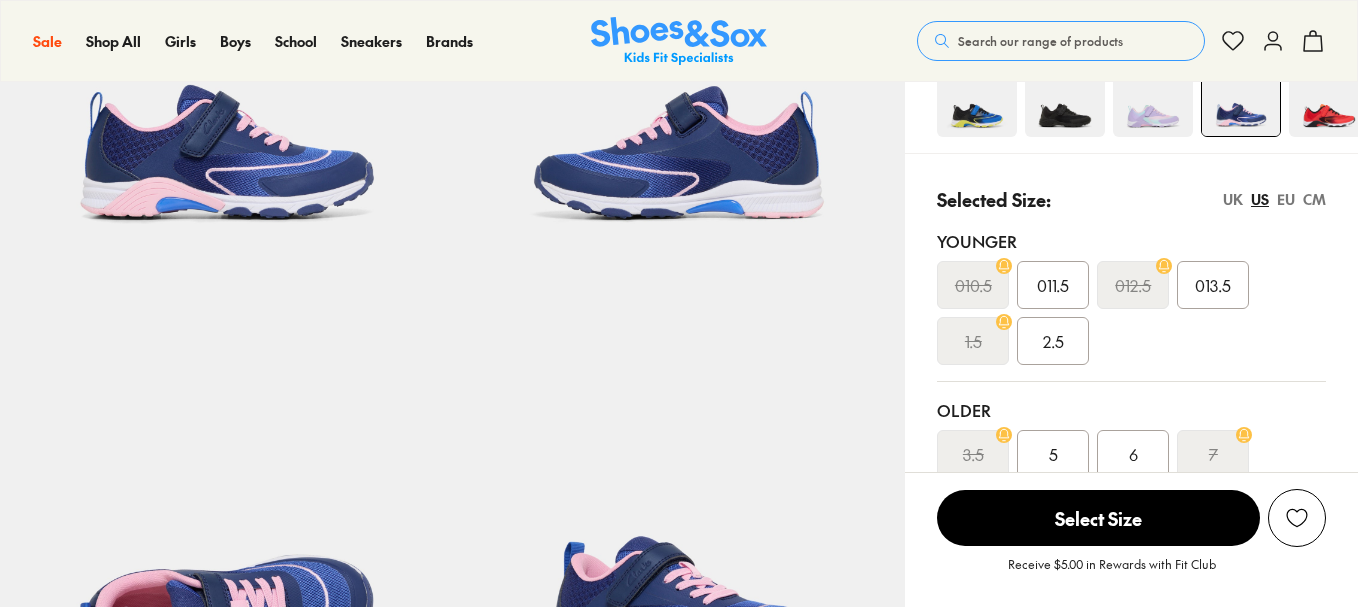 click on "US" at bounding box center (1260, 199) 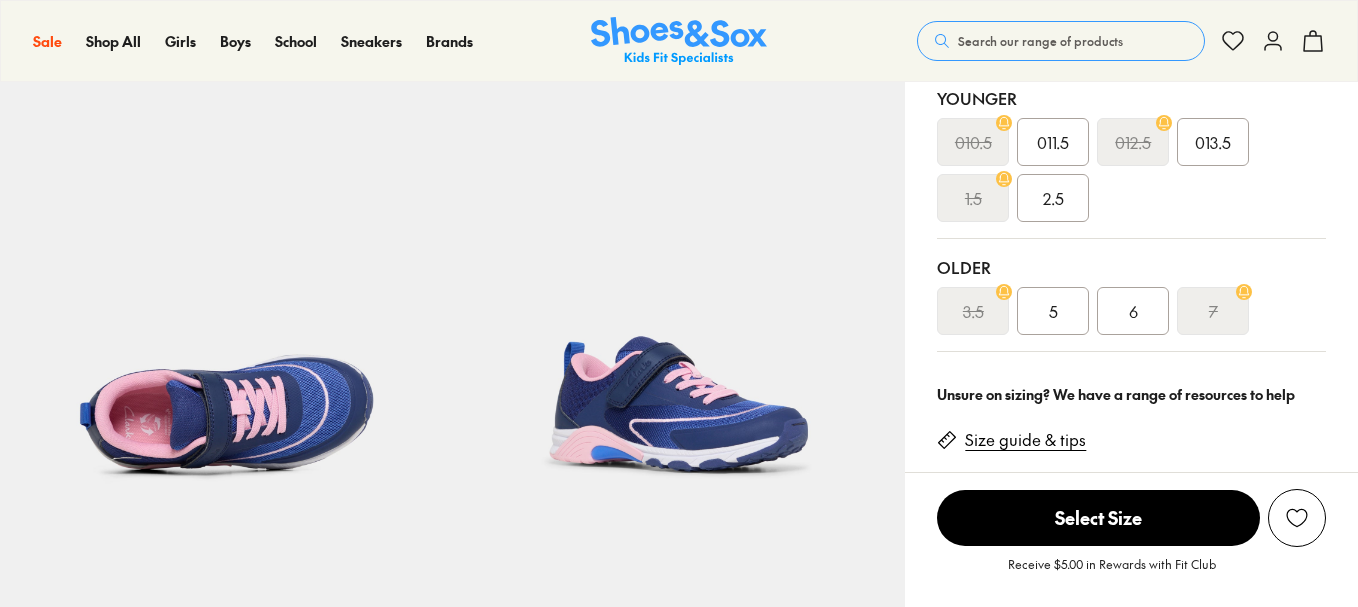 scroll, scrollTop: 0, scrollLeft: 0, axis: both 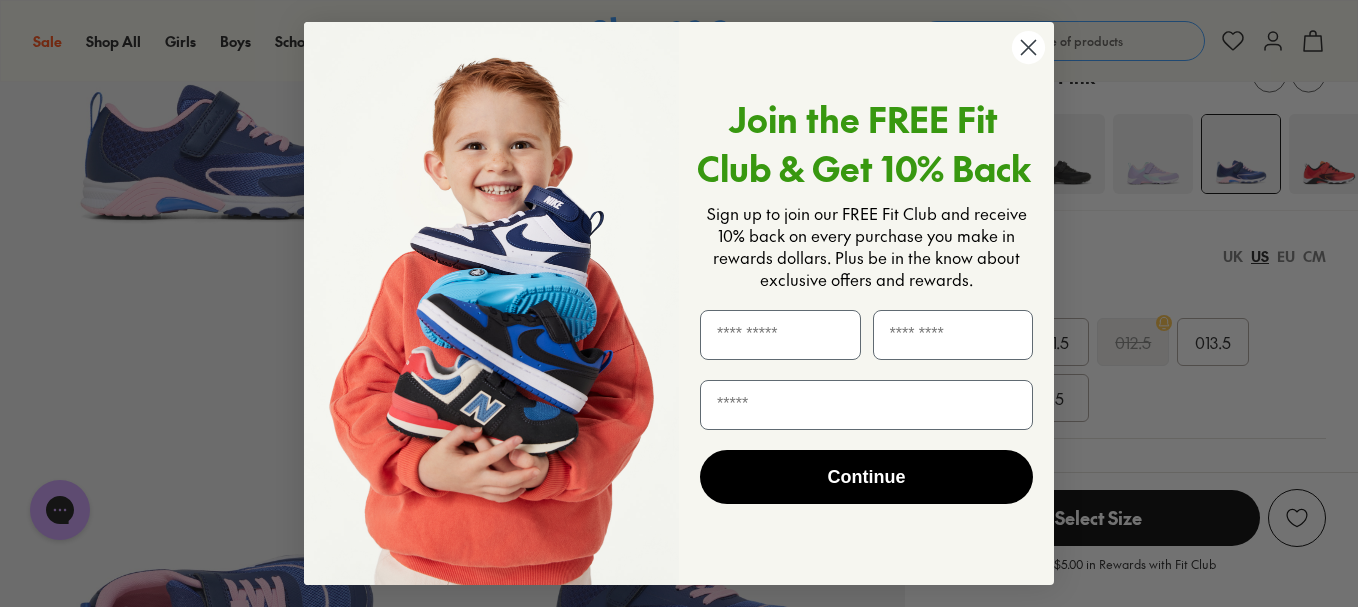 click 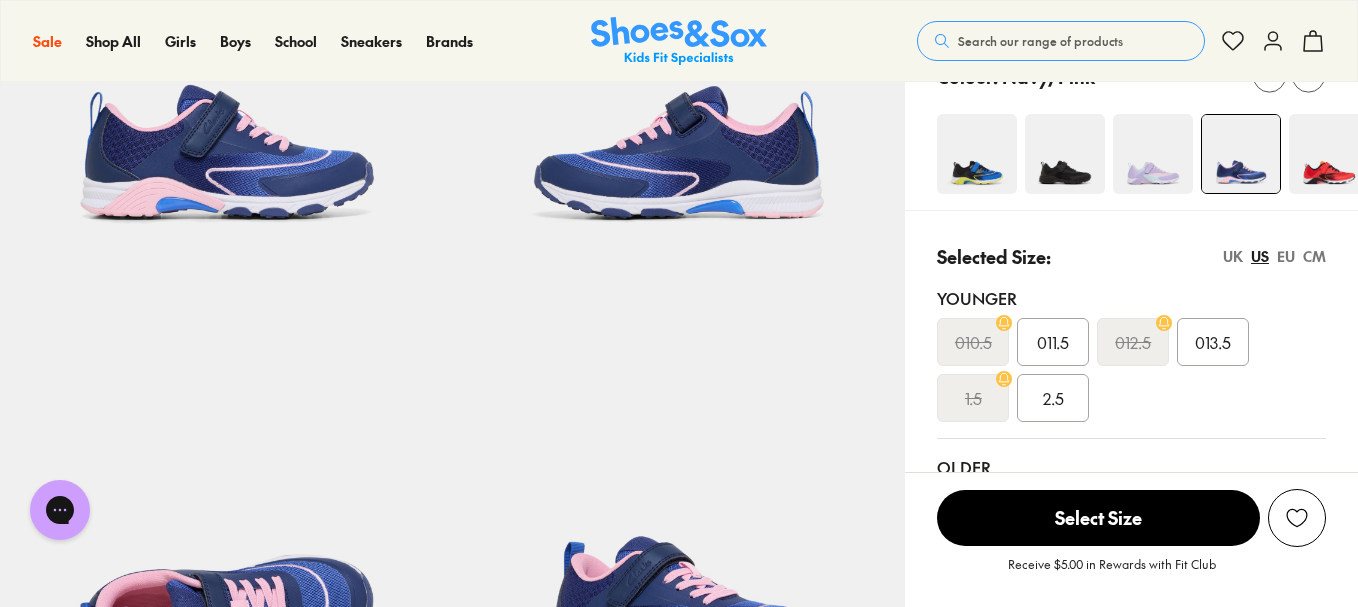 click at bounding box center (977, 154) 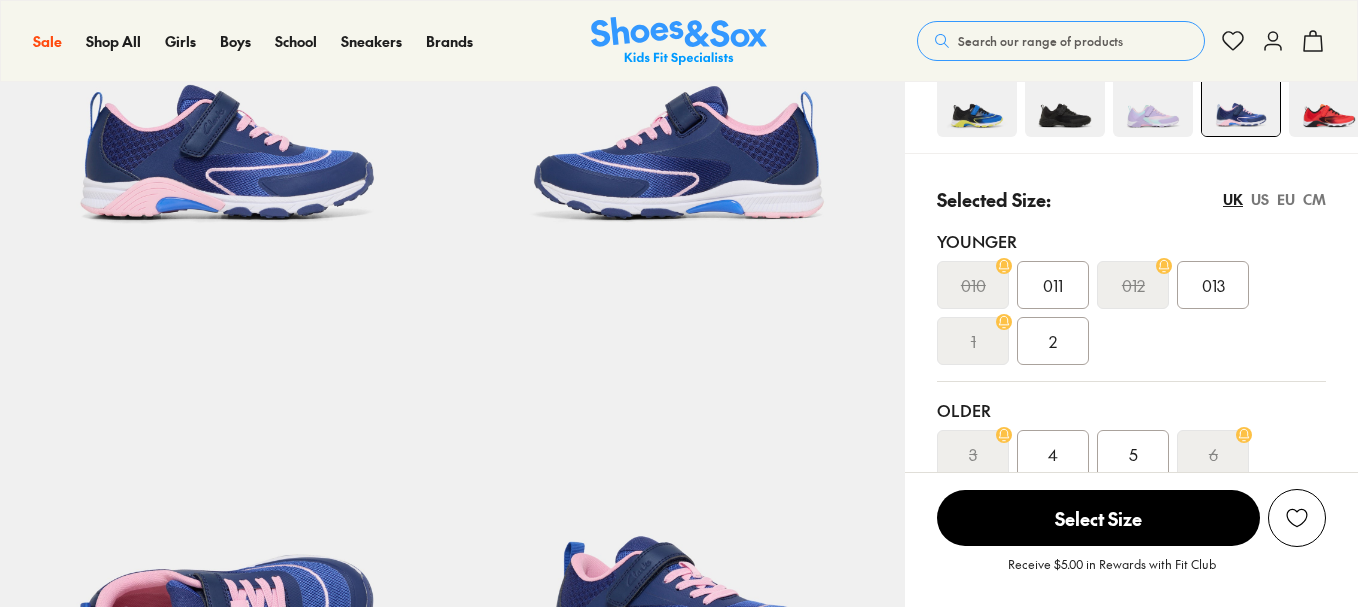 scroll, scrollTop: 500, scrollLeft: 0, axis: vertical 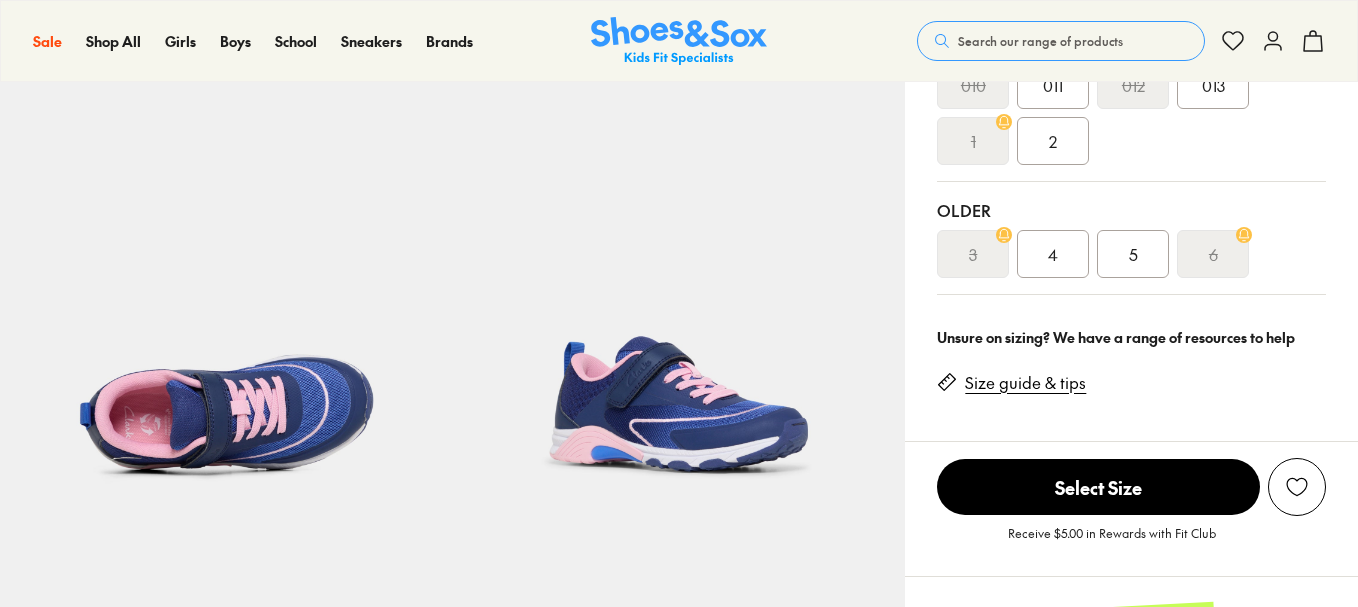 click on "4" at bounding box center [1053, 254] 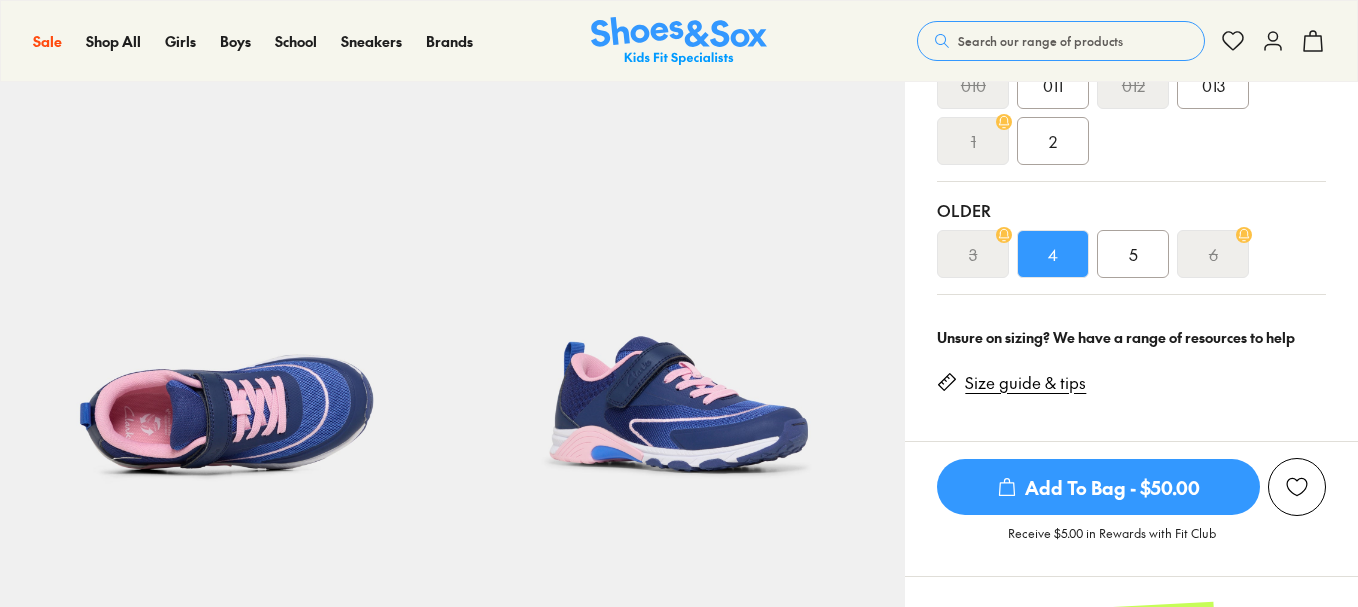 scroll, scrollTop: 0, scrollLeft: 0, axis: both 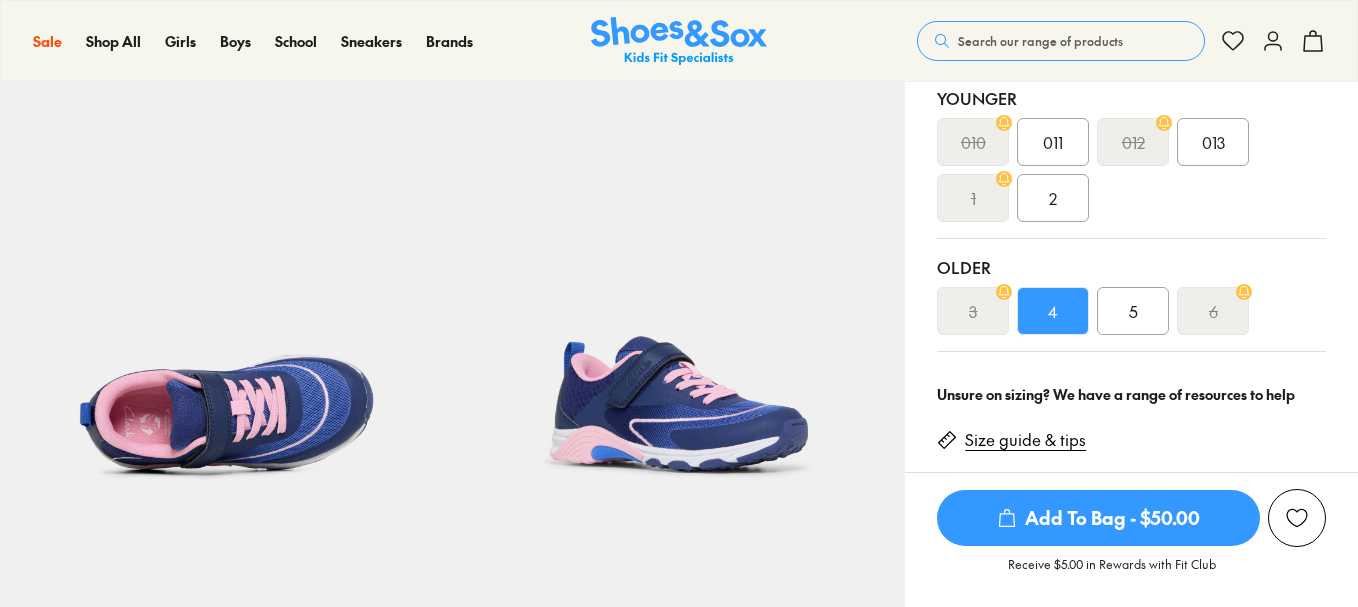 select on "*" 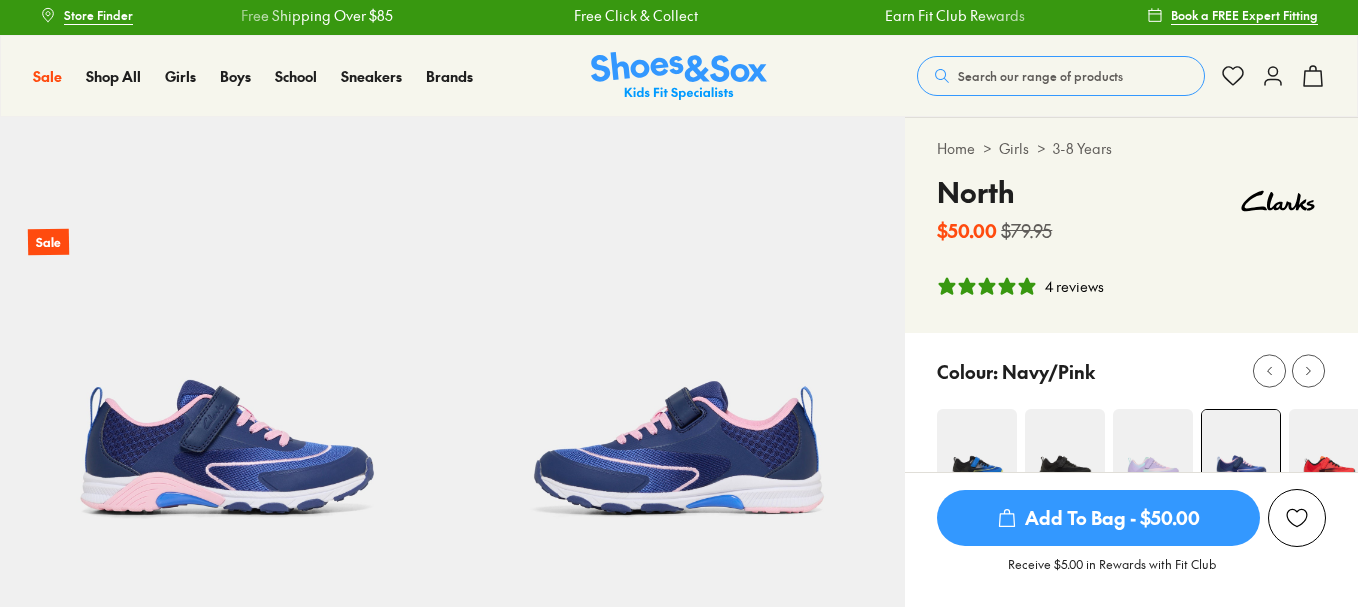 scroll, scrollTop: 0, scrollLeft: 0, axis: both 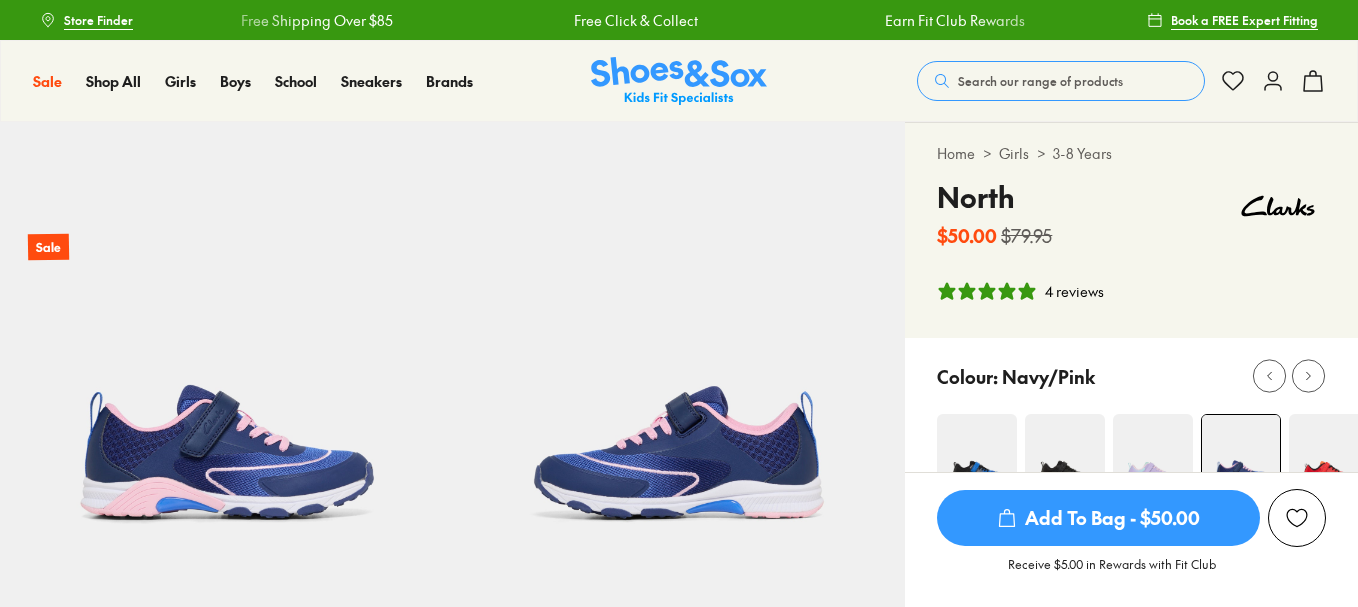 click on "4 reviews" at bounding box center (1074, 291) 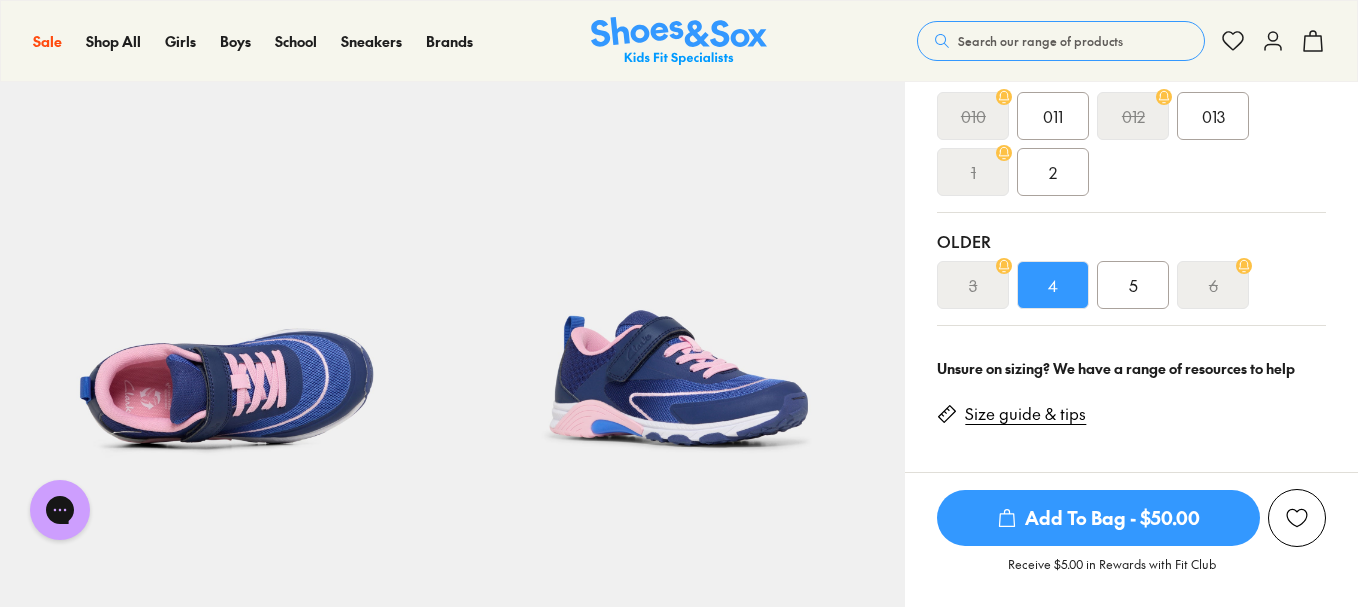 scroll, scrollTop: 477, scrollLeft: 0, axis: vertical 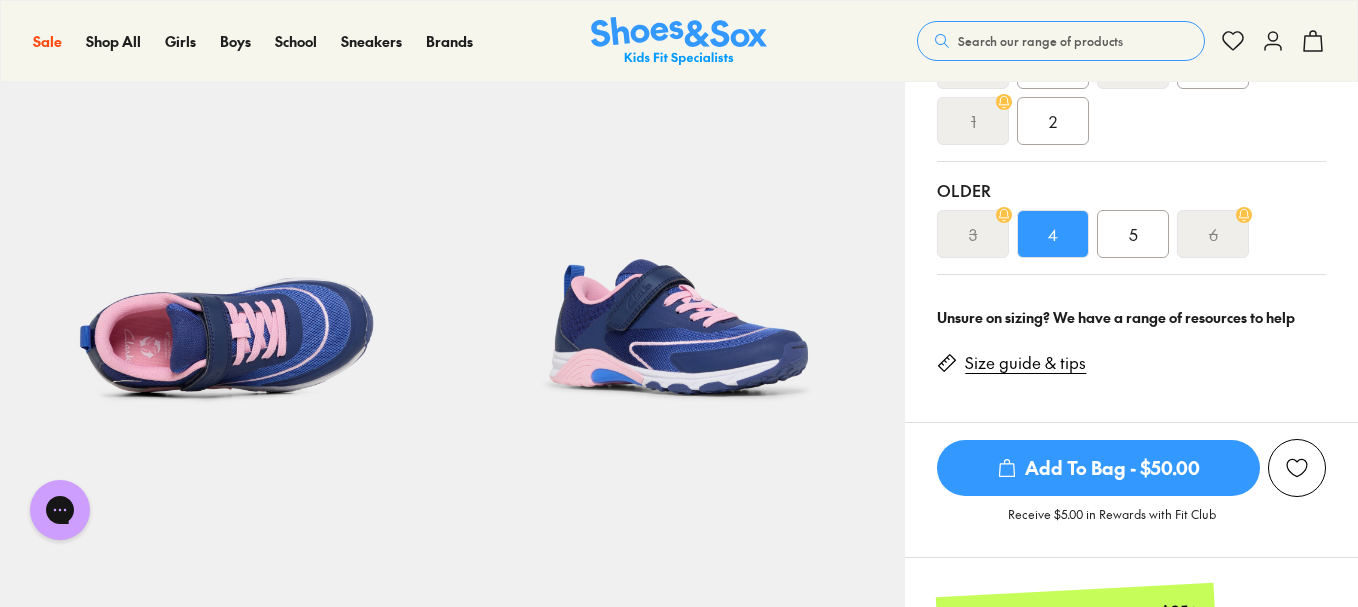 click on "Size guide & tips" at bounding box center (1025, 363) 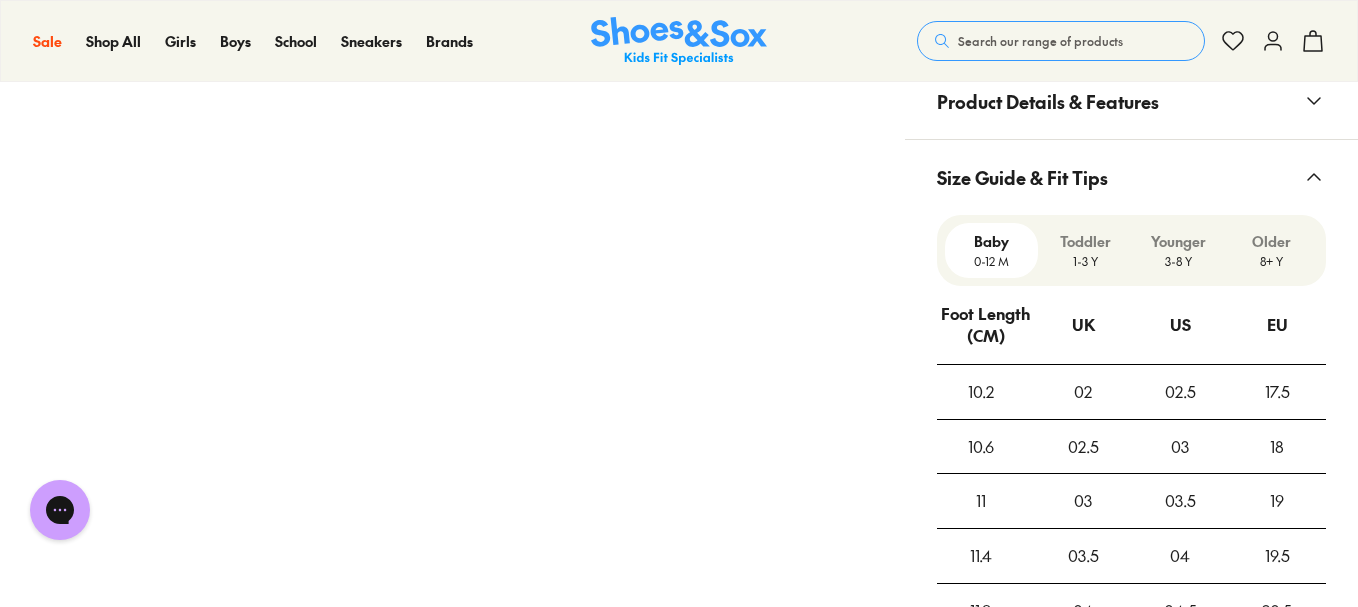scroll, scrollTop: 1553, scrollLeft: 0, axis: vertical 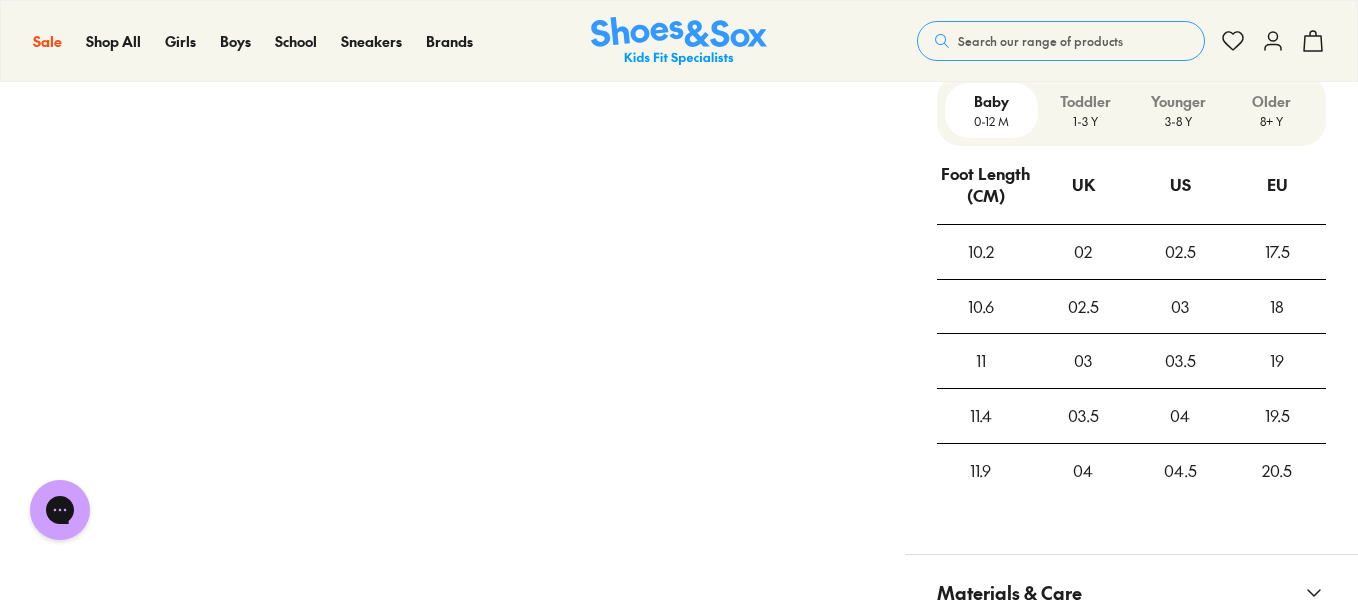 click on "3-8 Y" at bounding box center [1178, 121] 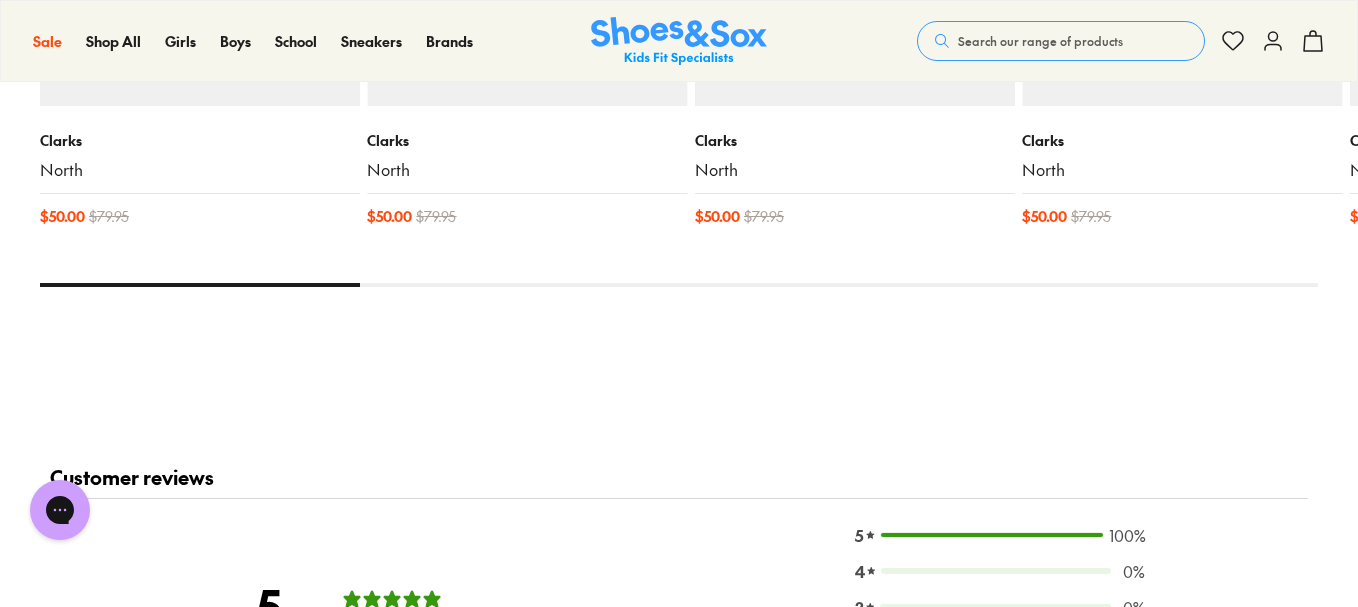 scroll, scrollTop: 3253, scrollLeft: 0, axis: vertical 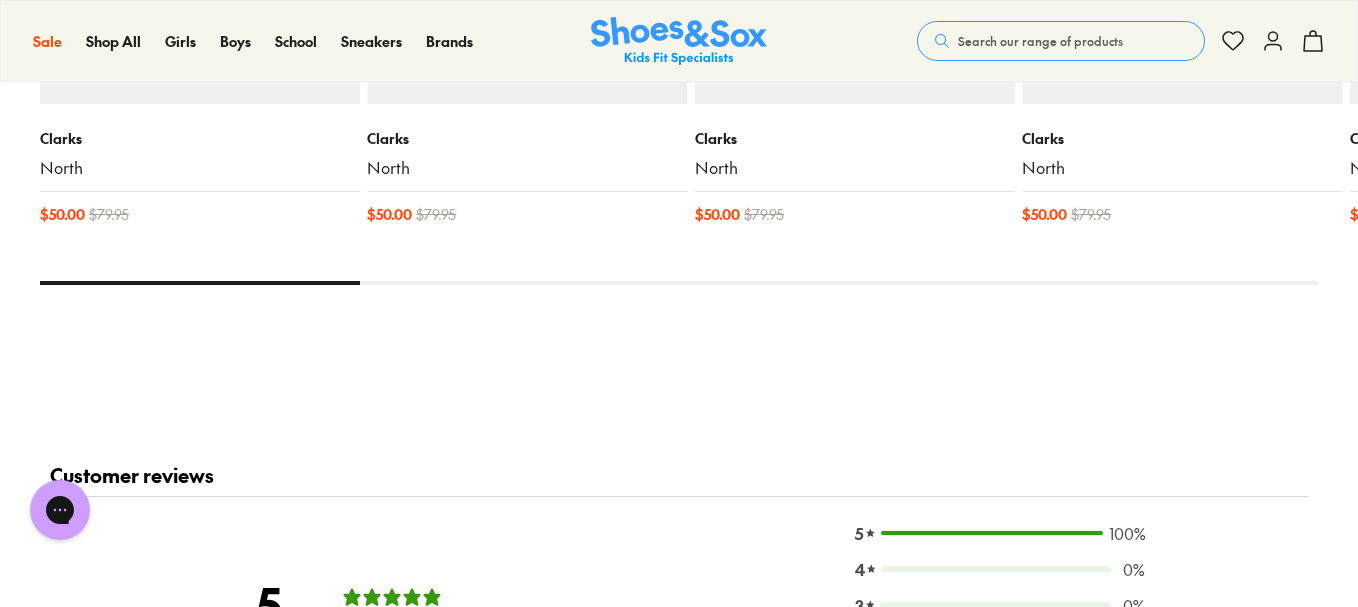 drag, startPoint x: 1296, startPoint y: 371, endPoint x: 1009, endPoint y: 277, distance: 302.00165 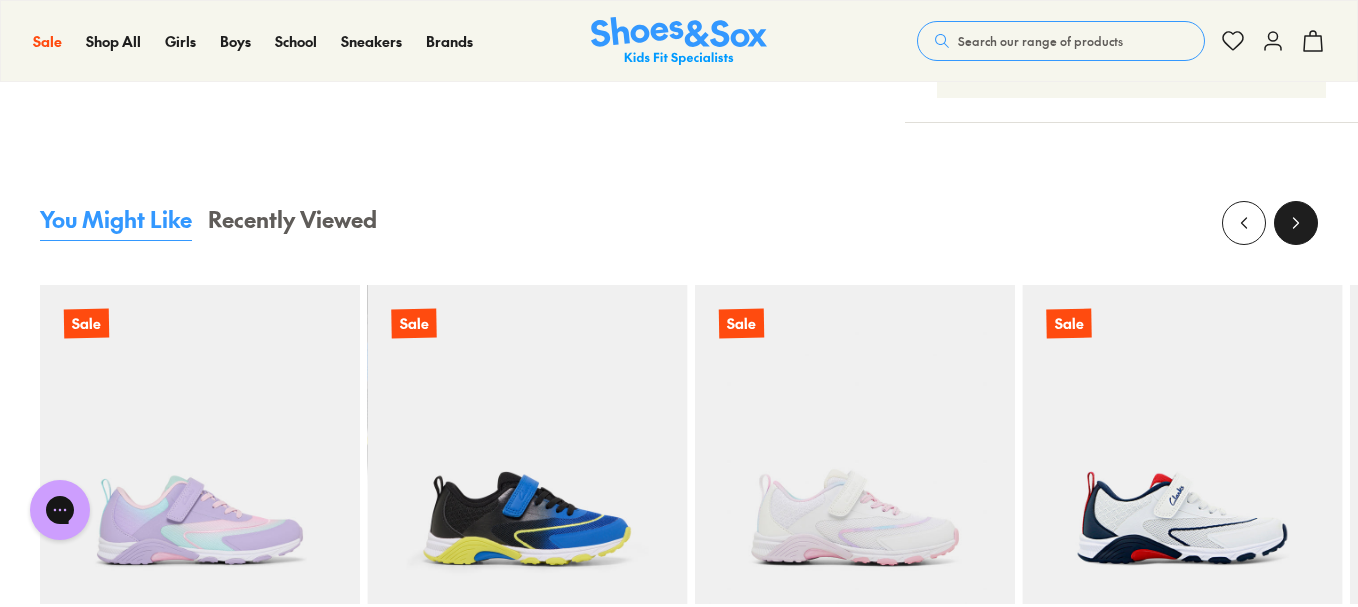 click 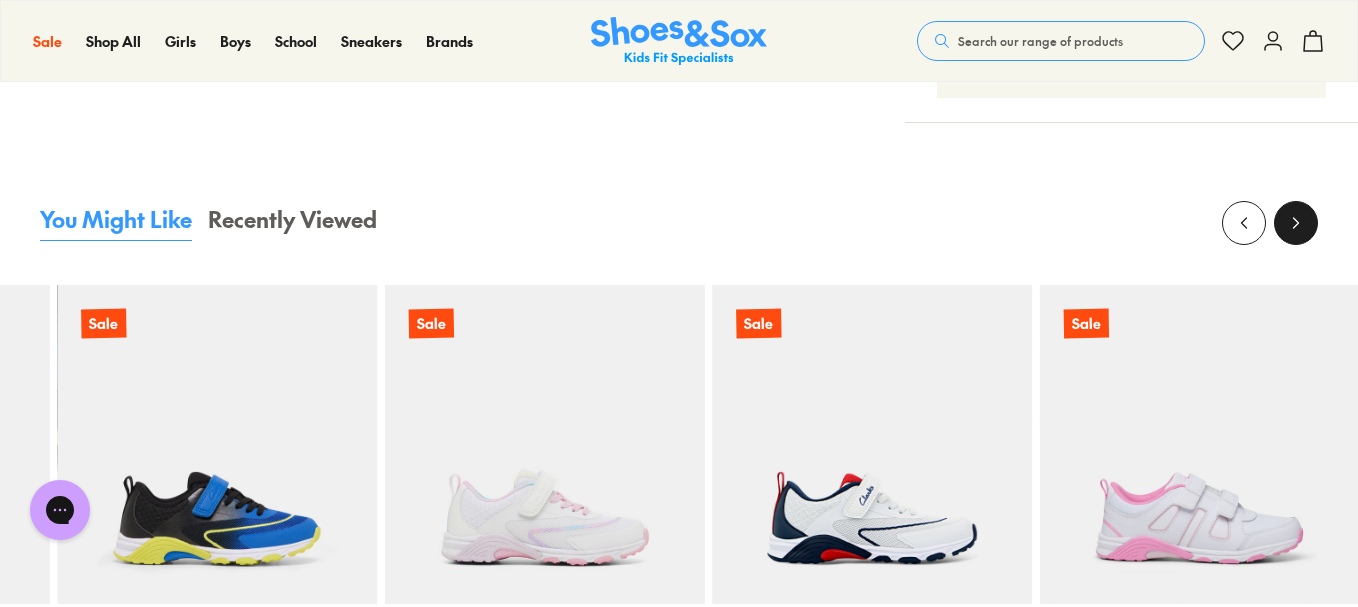 click 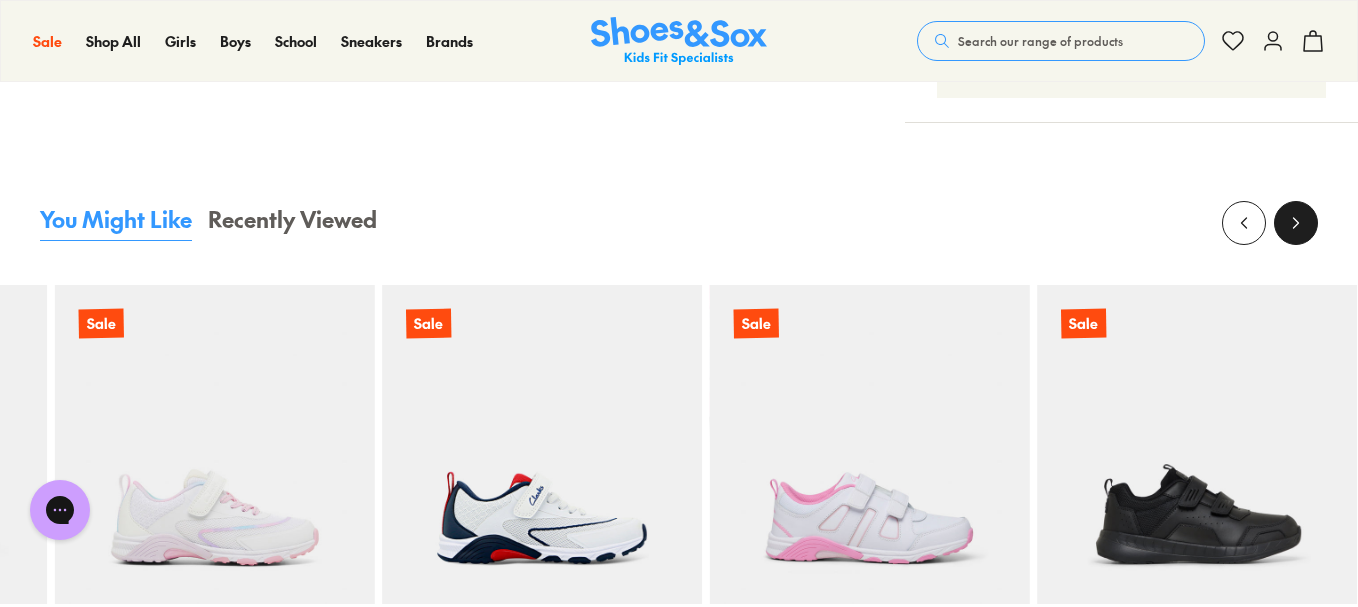 click 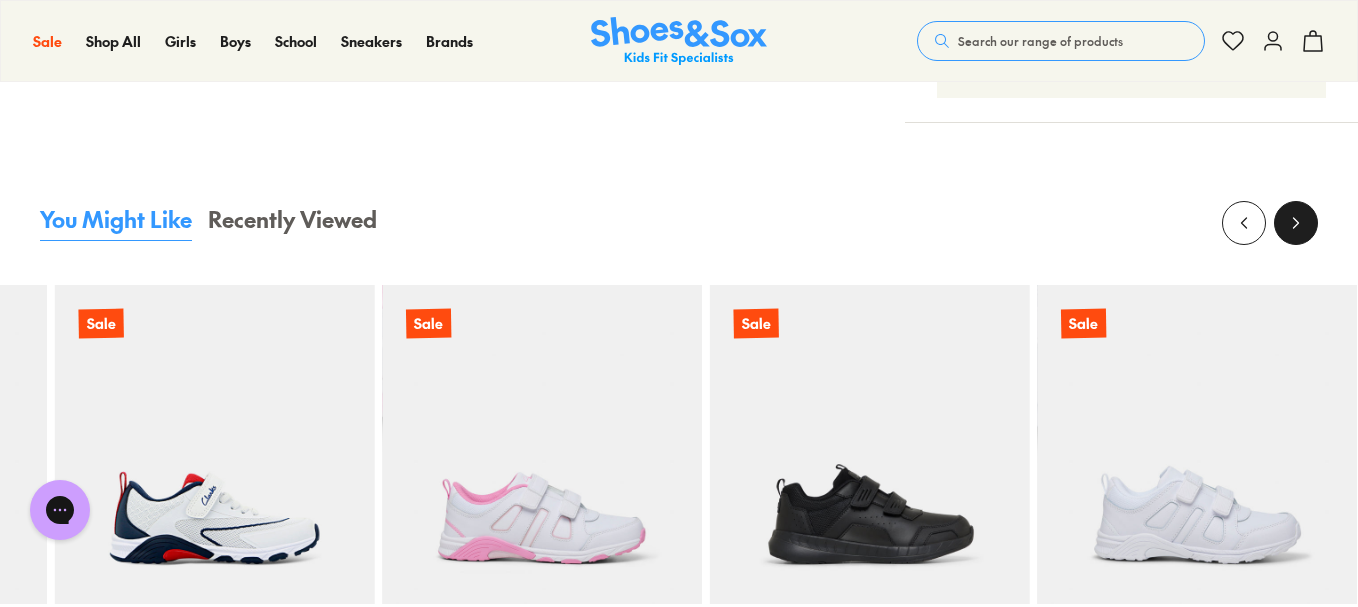 click 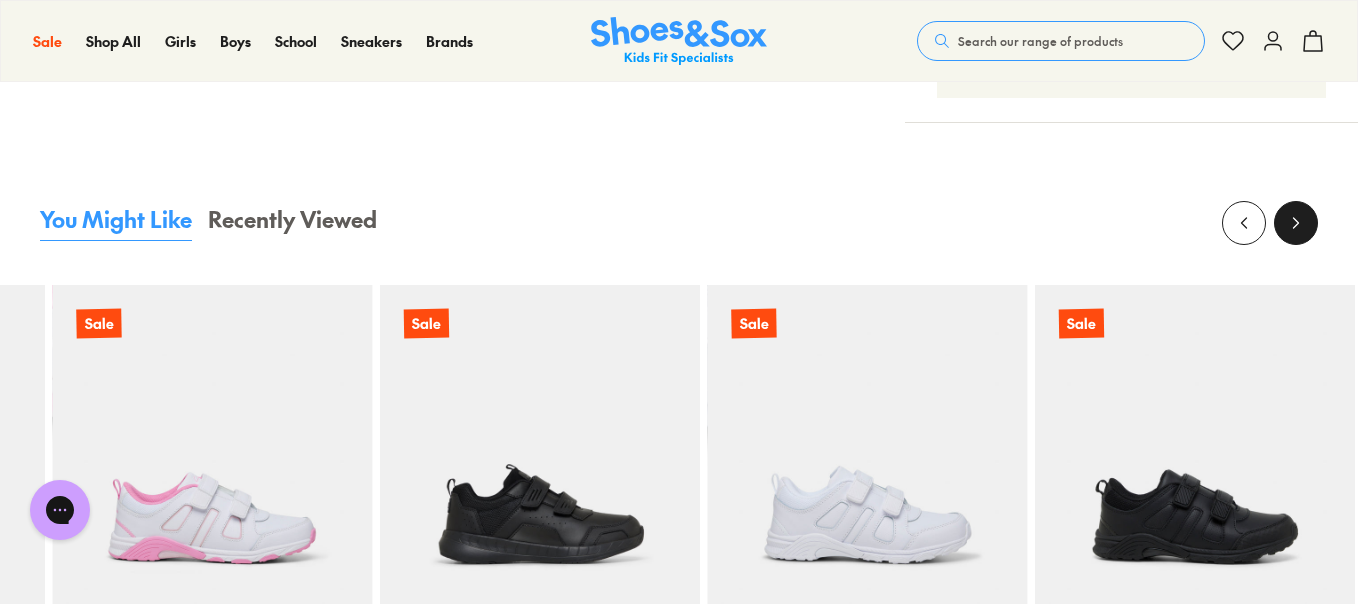 click 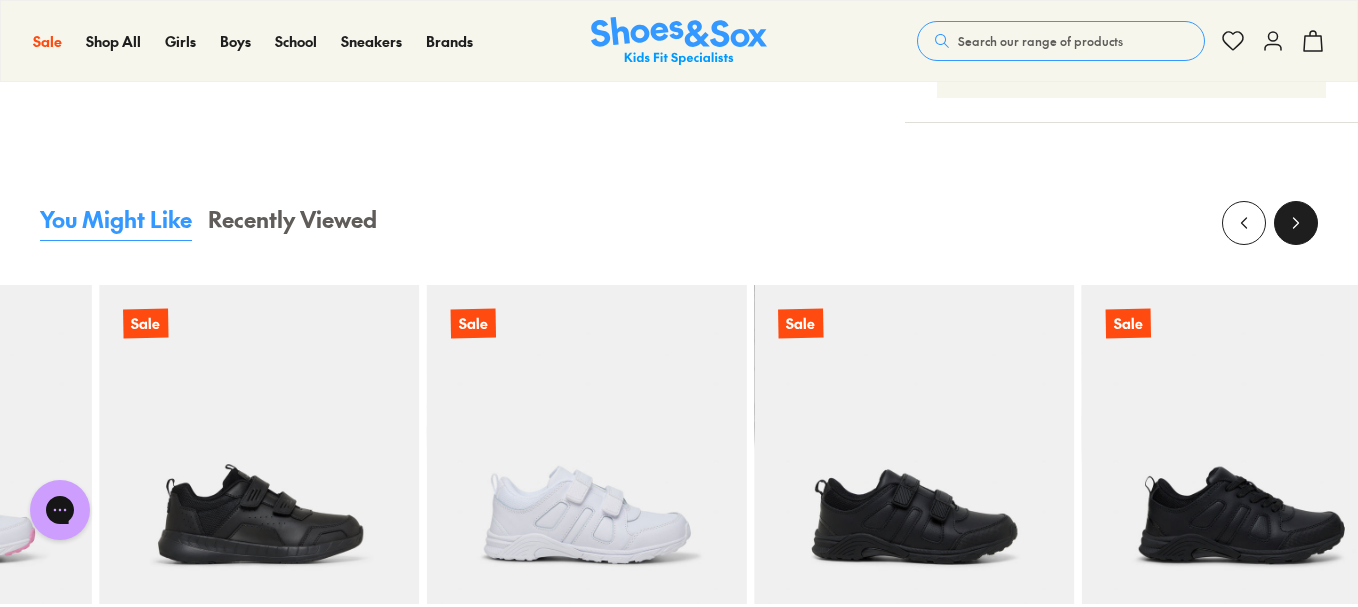 click 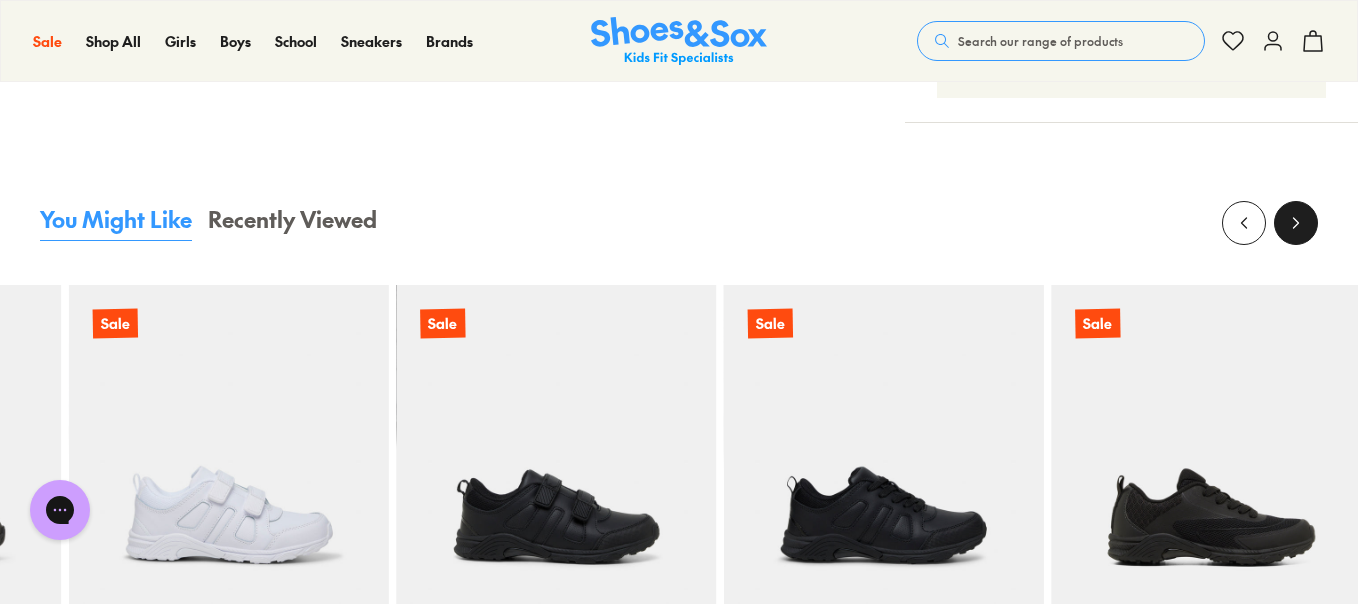 click 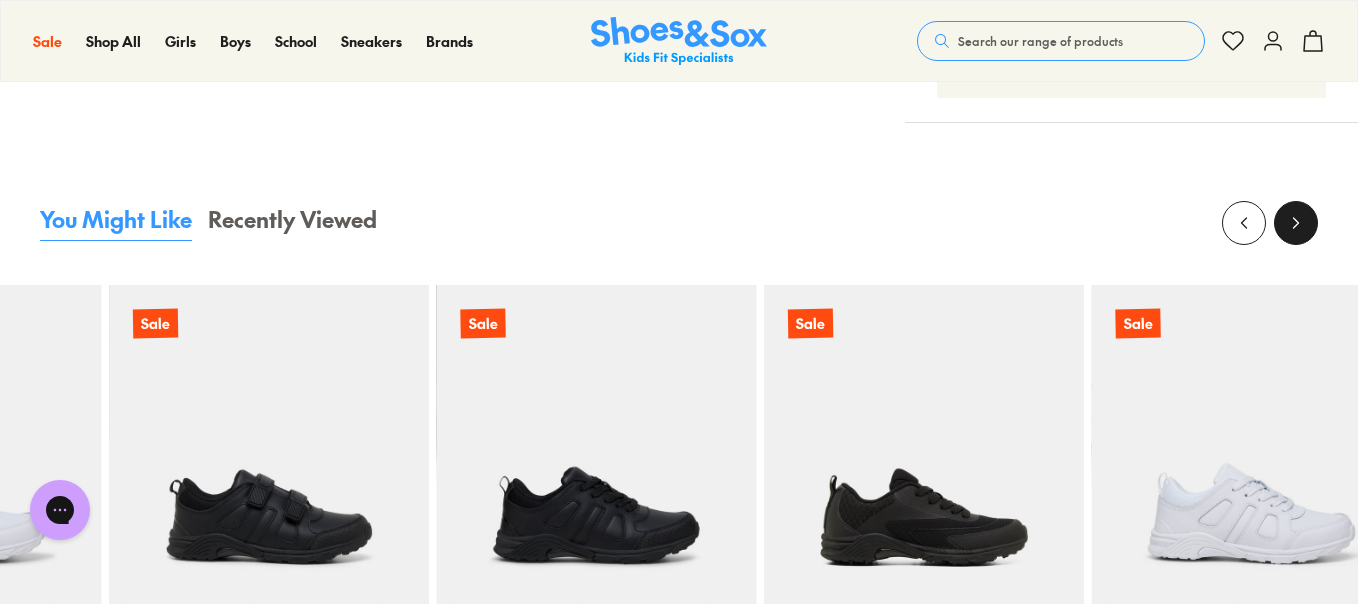 click 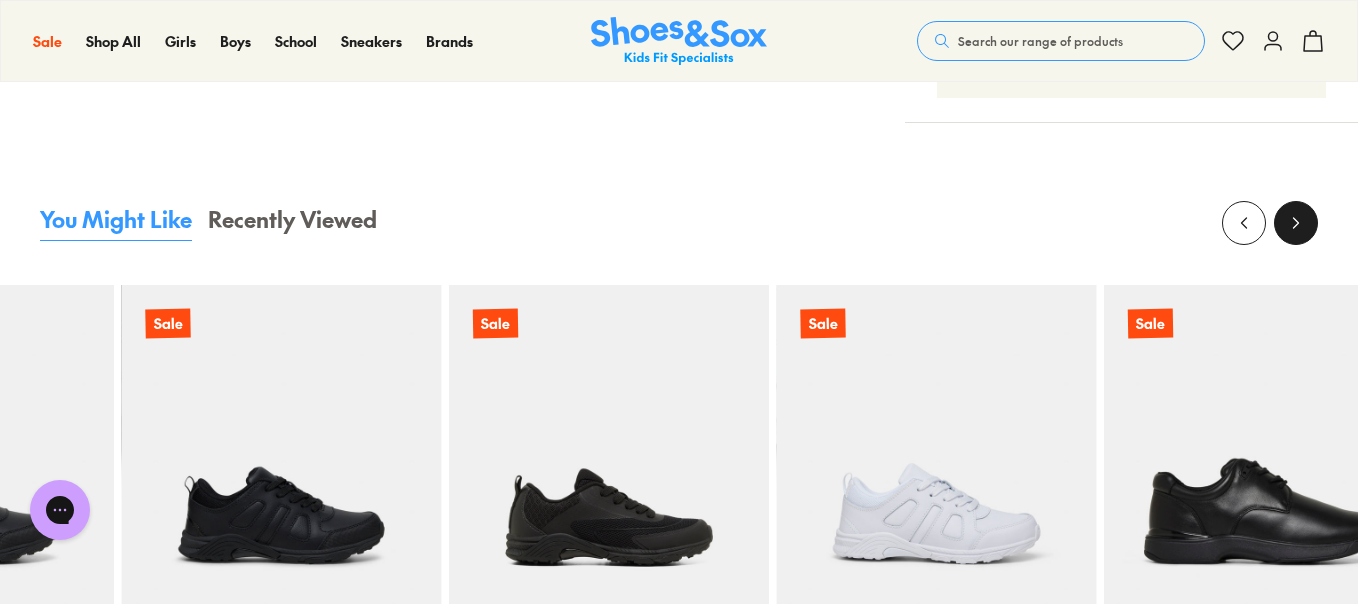 click 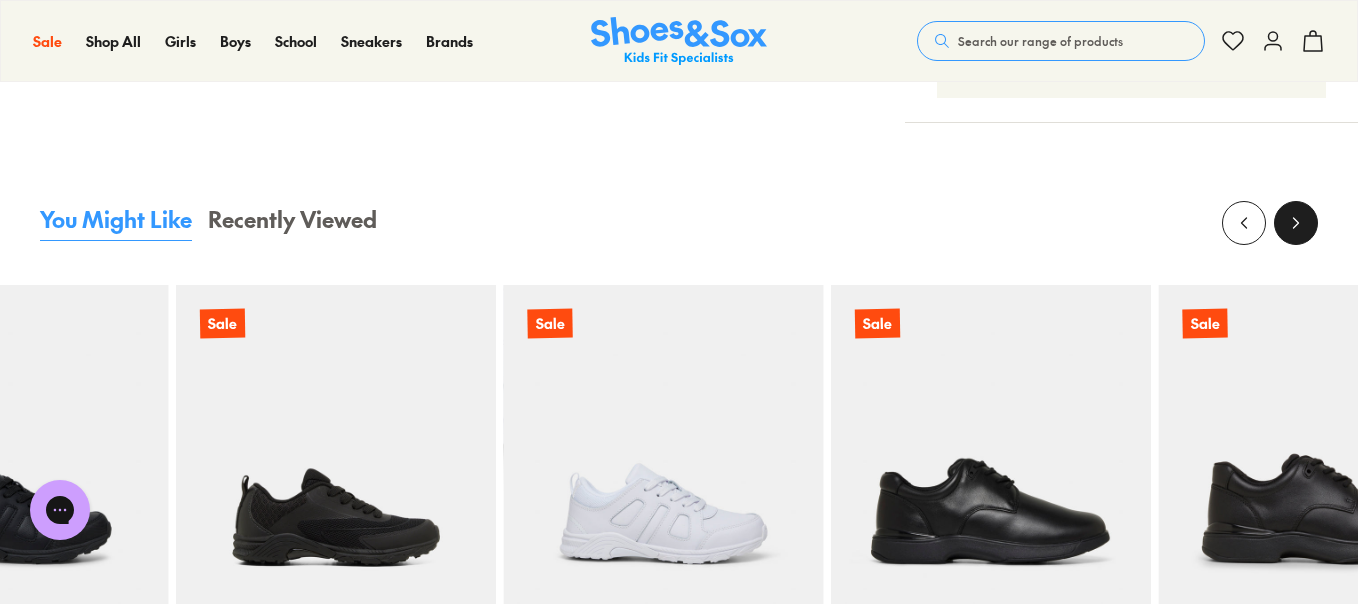 click 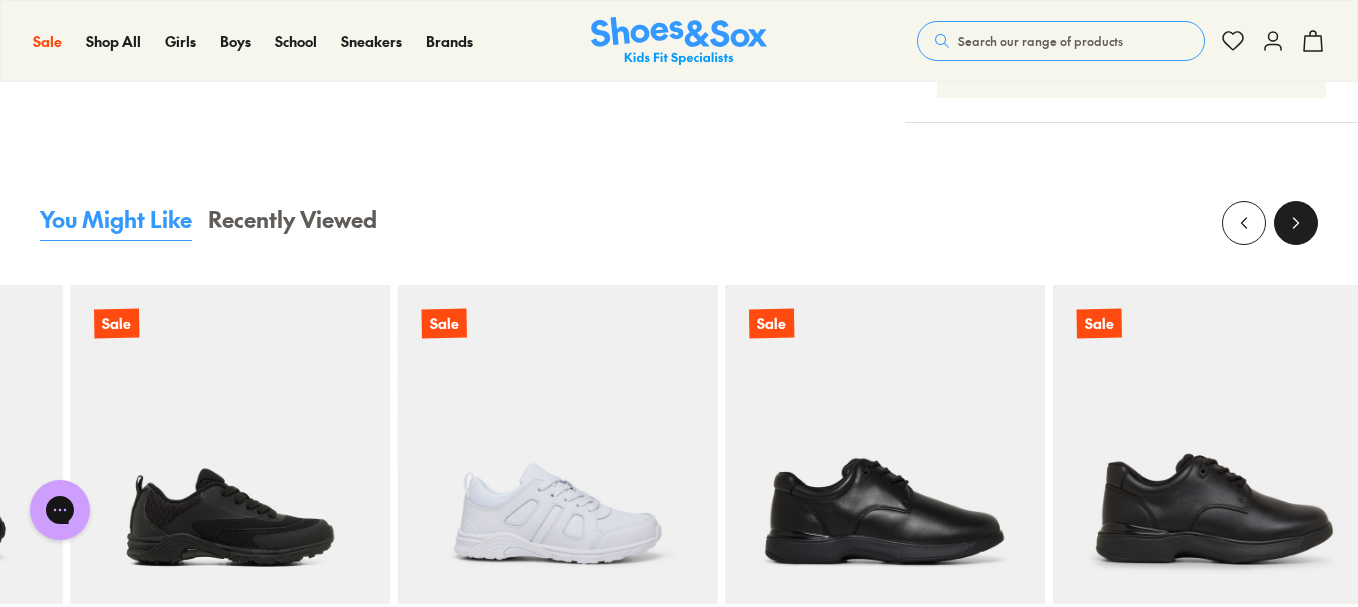 click 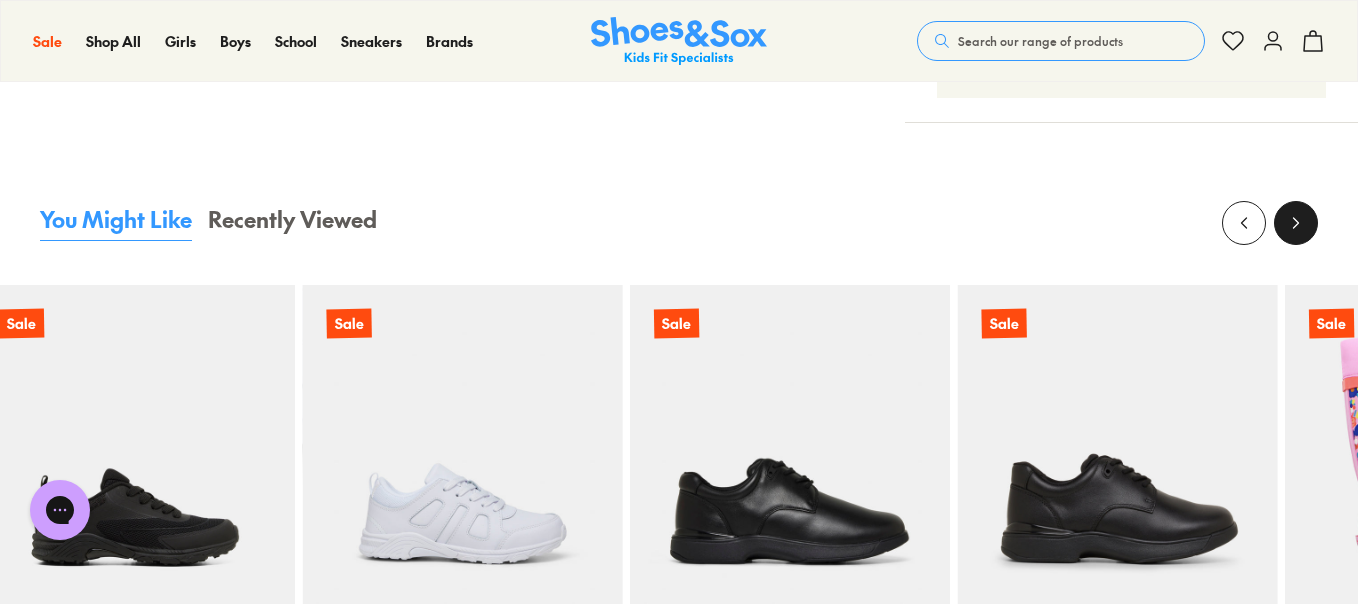 click 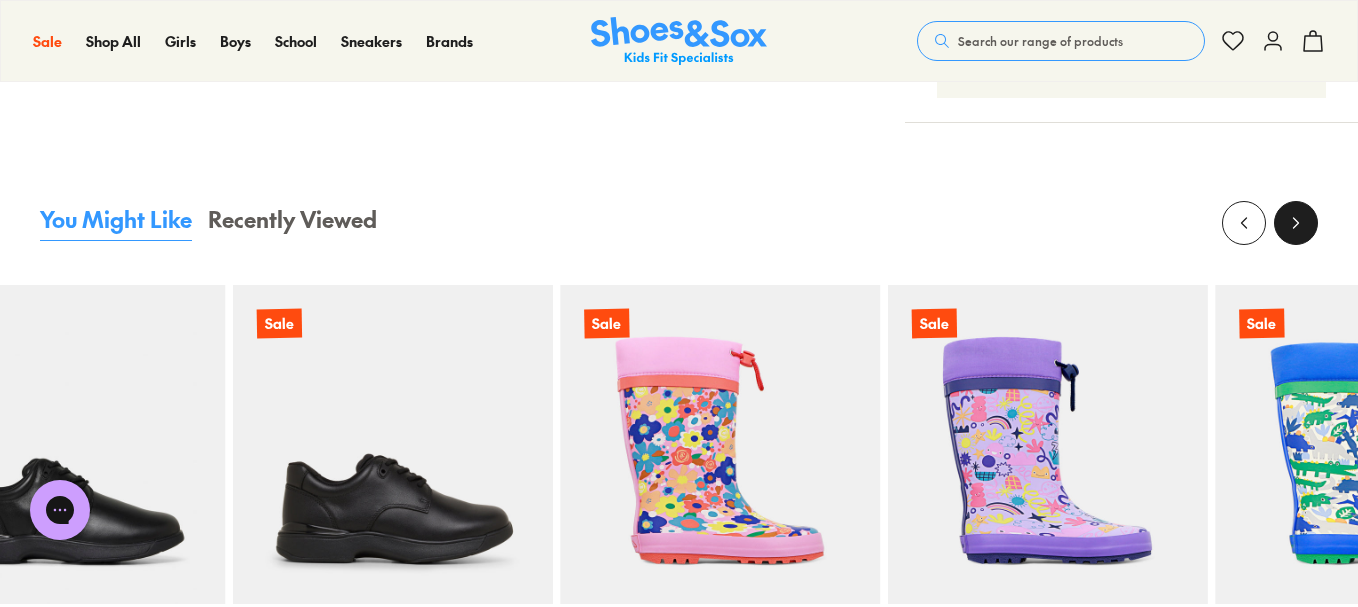 click 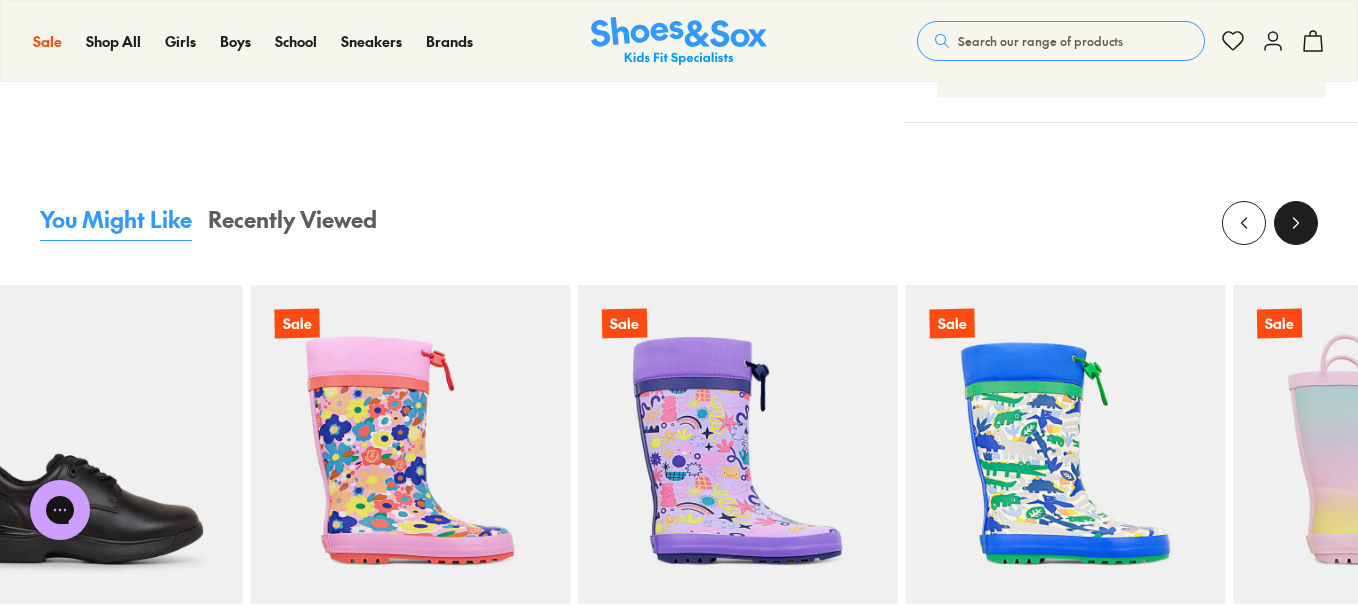 click 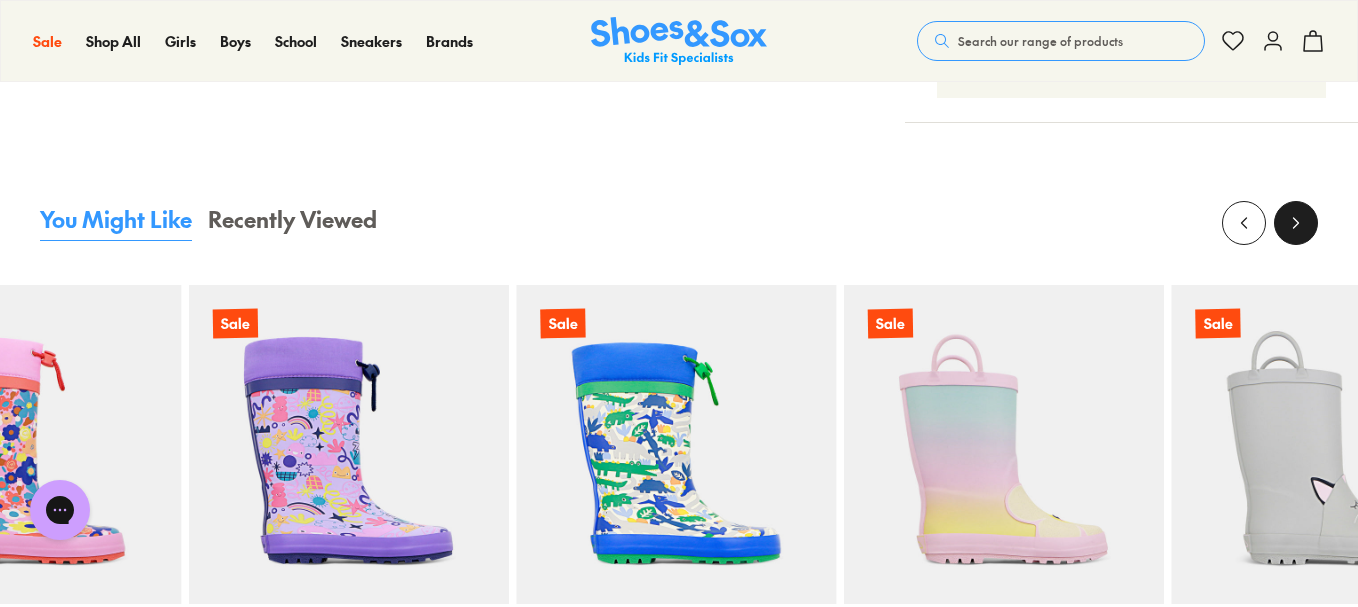 click 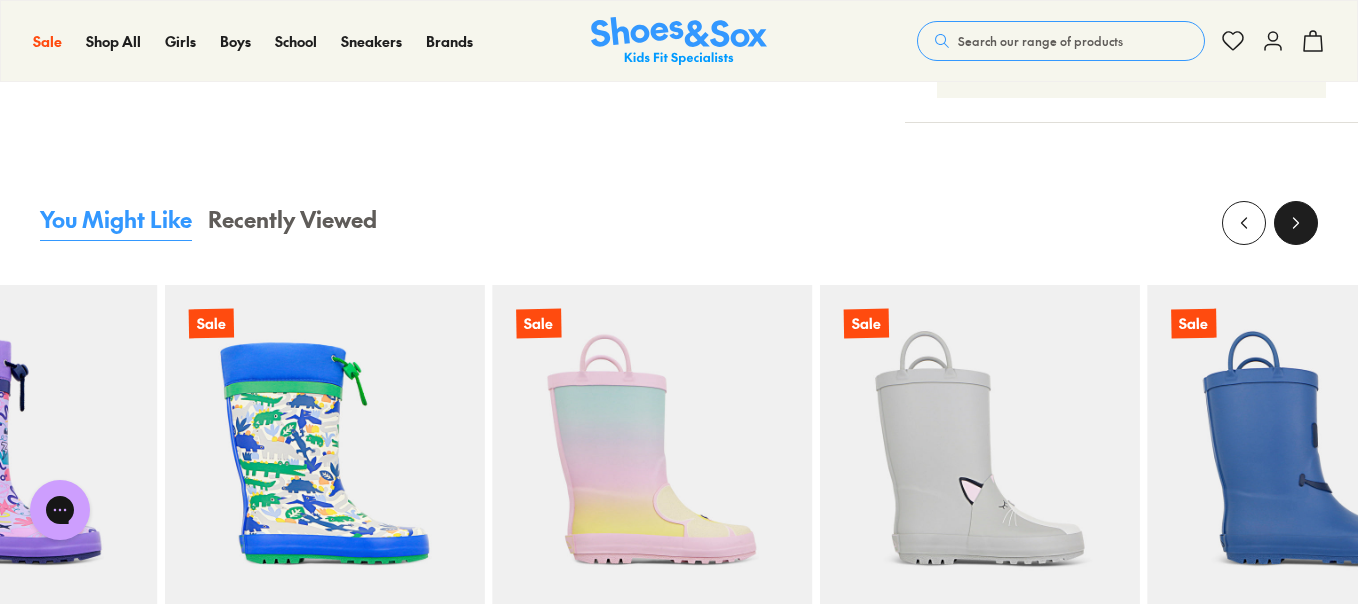 click 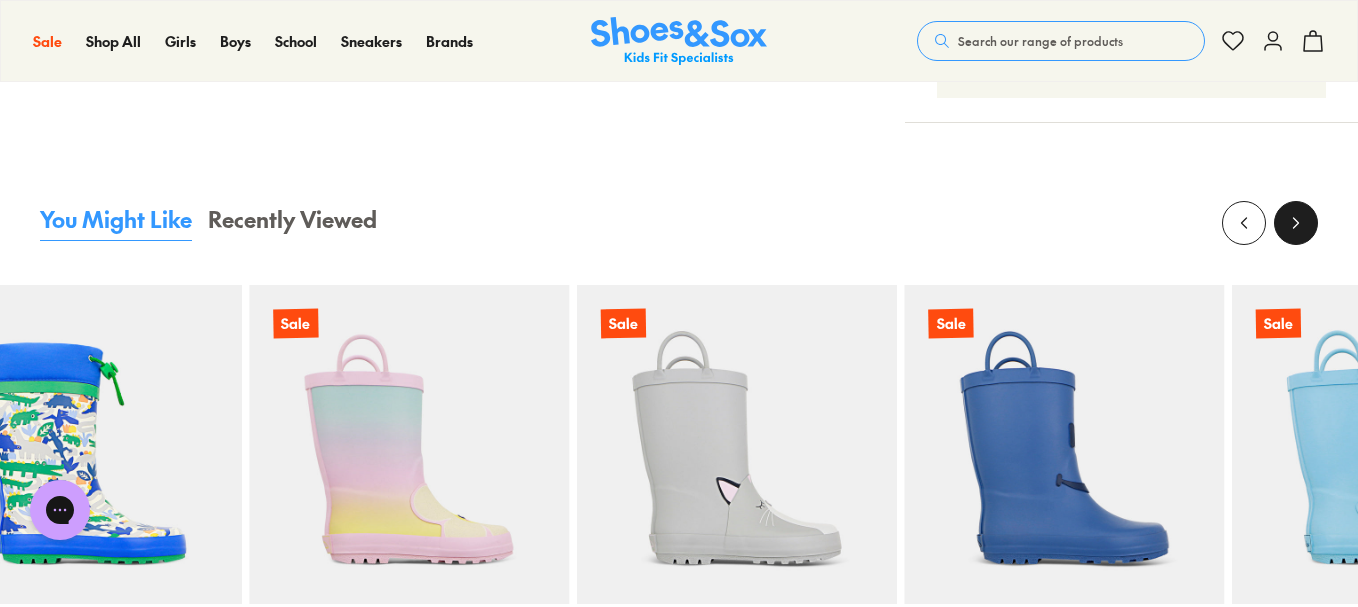 click 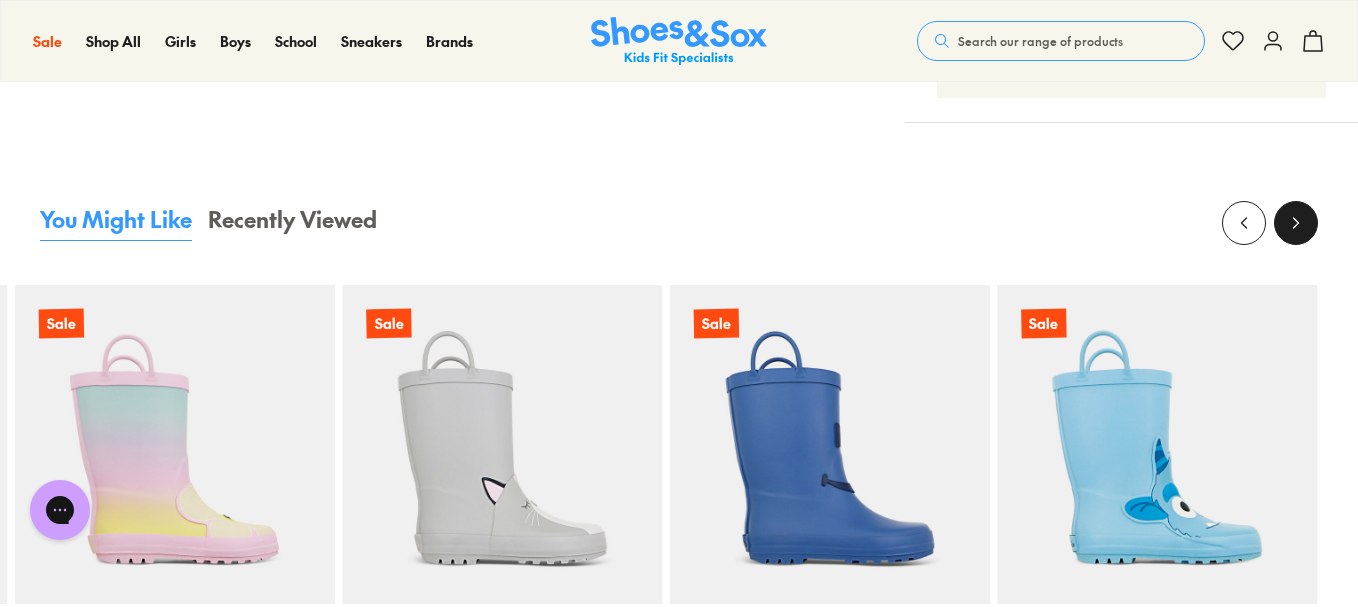 click 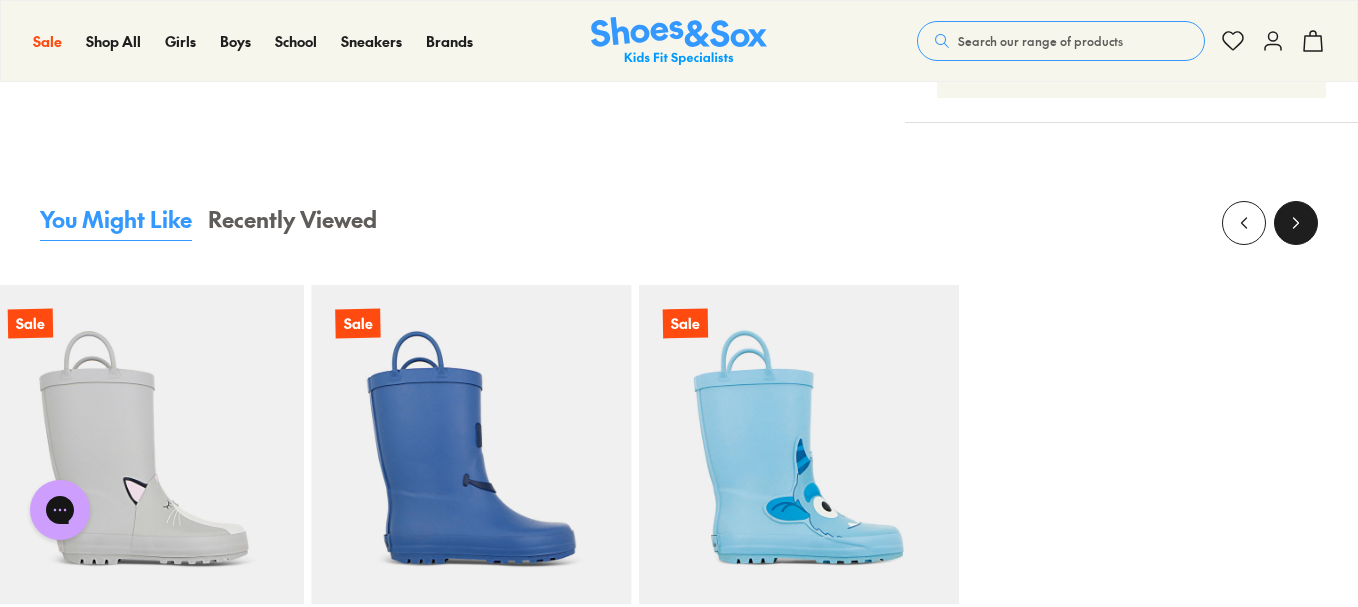 click 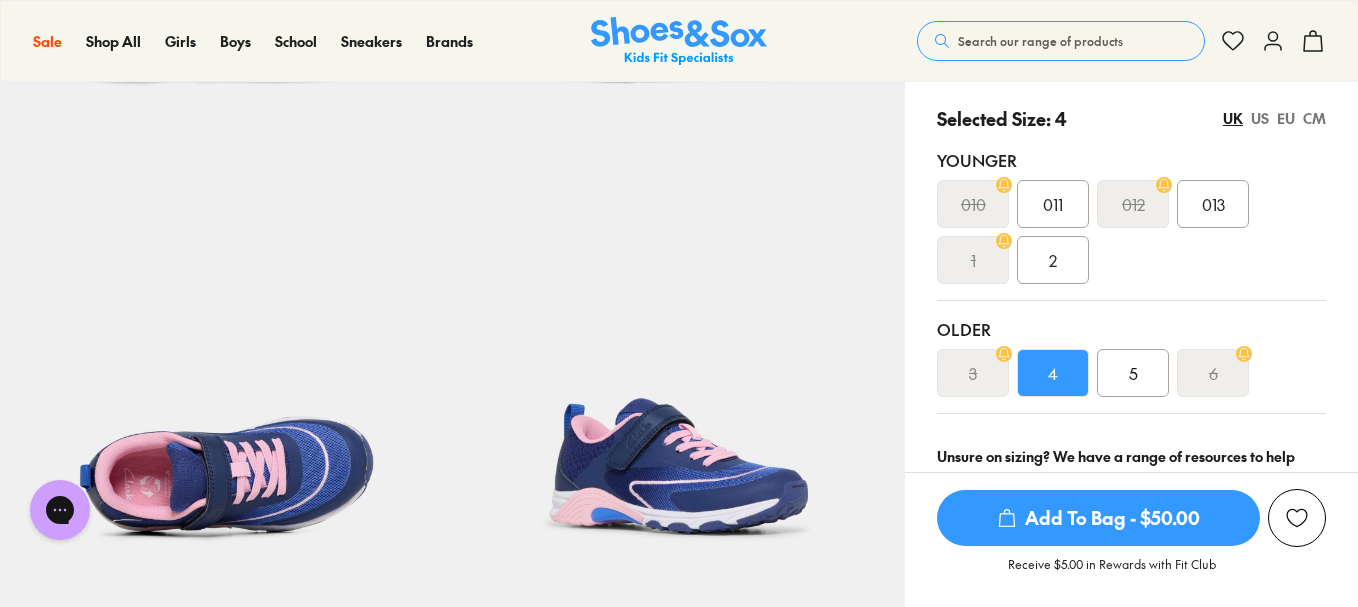 scroll, scrollTop: 186, scrollLeft: 0, axis: vertical 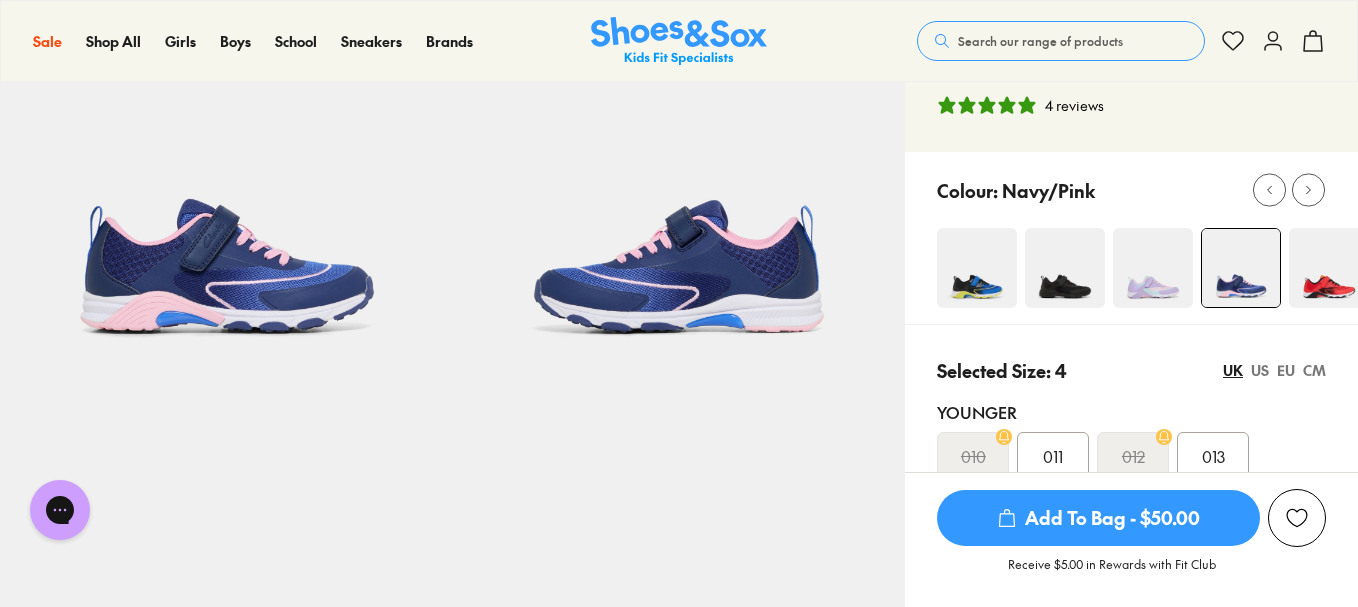 click at bounding box center [1065, 268] 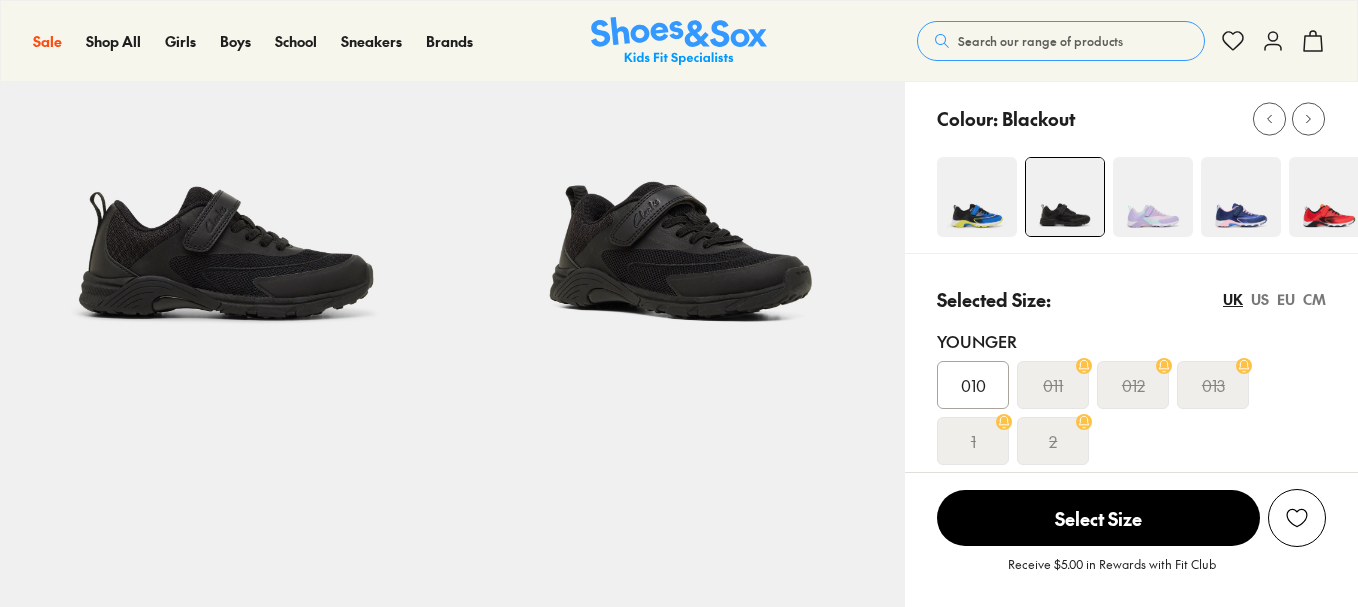 scroll, scrollTop: 466, scrollLeft: 0, axis: vertical 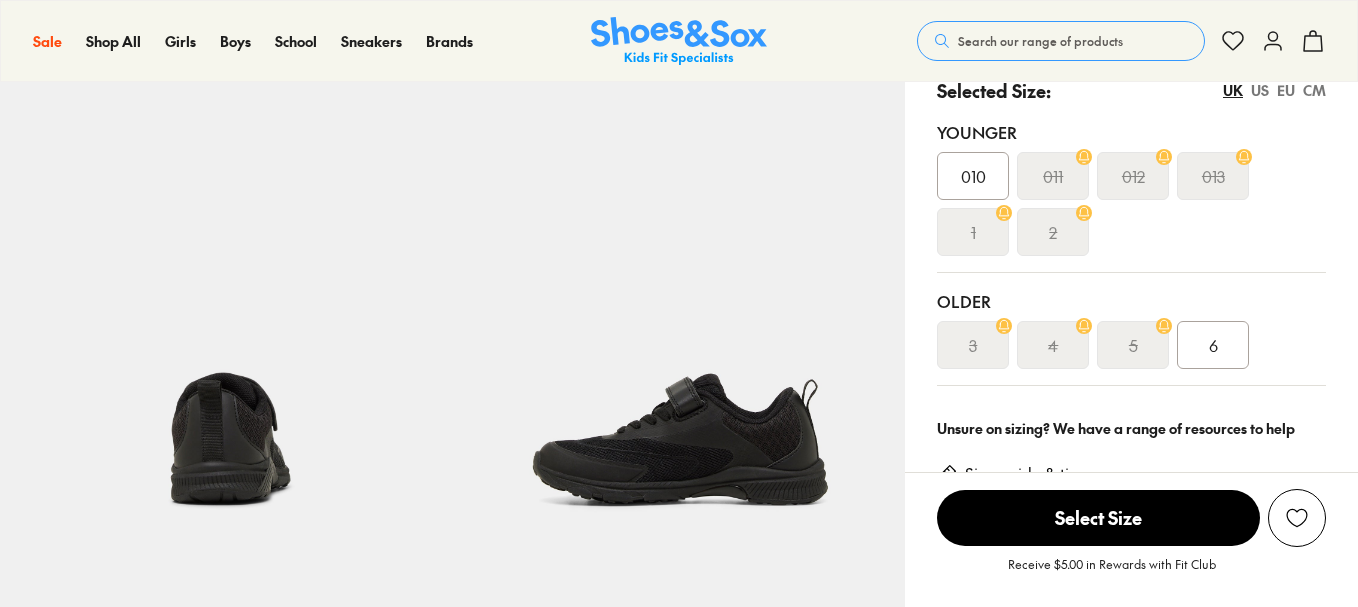 select on "*" 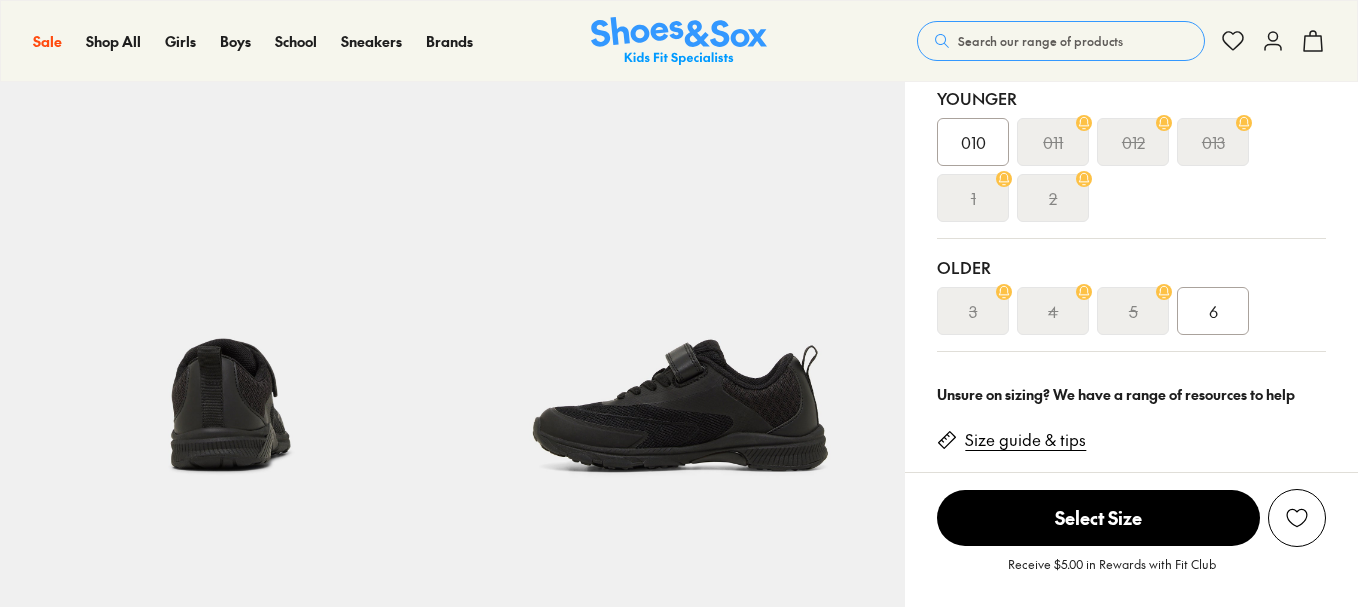 scroll, scrollTop: 0, scrollLeft: 0, axis: both 